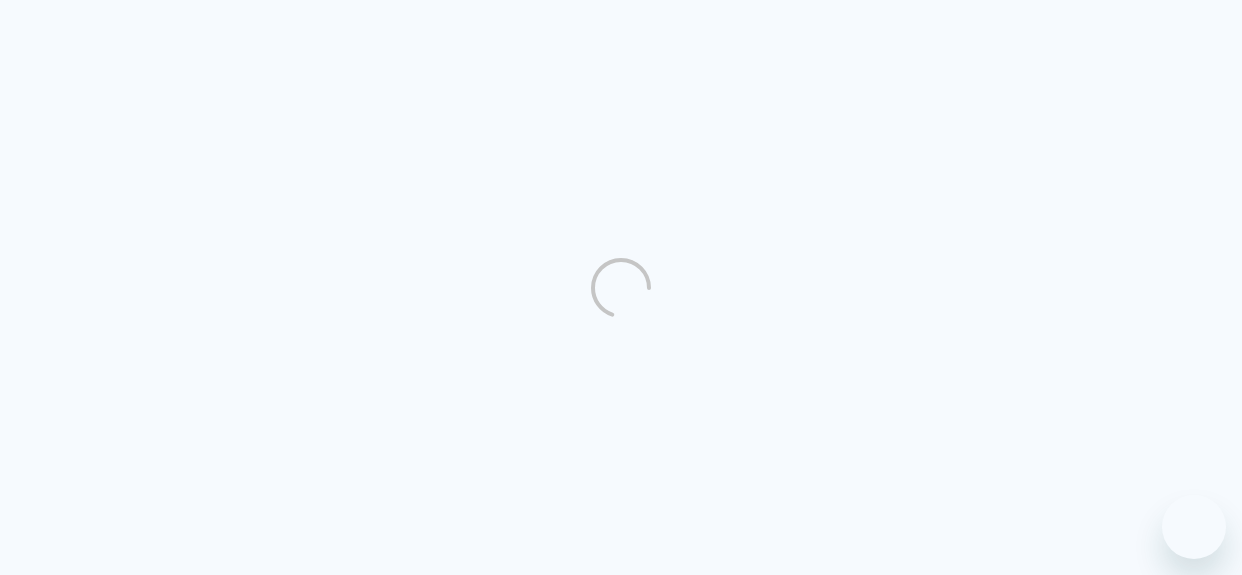 scroll, scrollTop: 0, scrollLeft: 0, axis: both 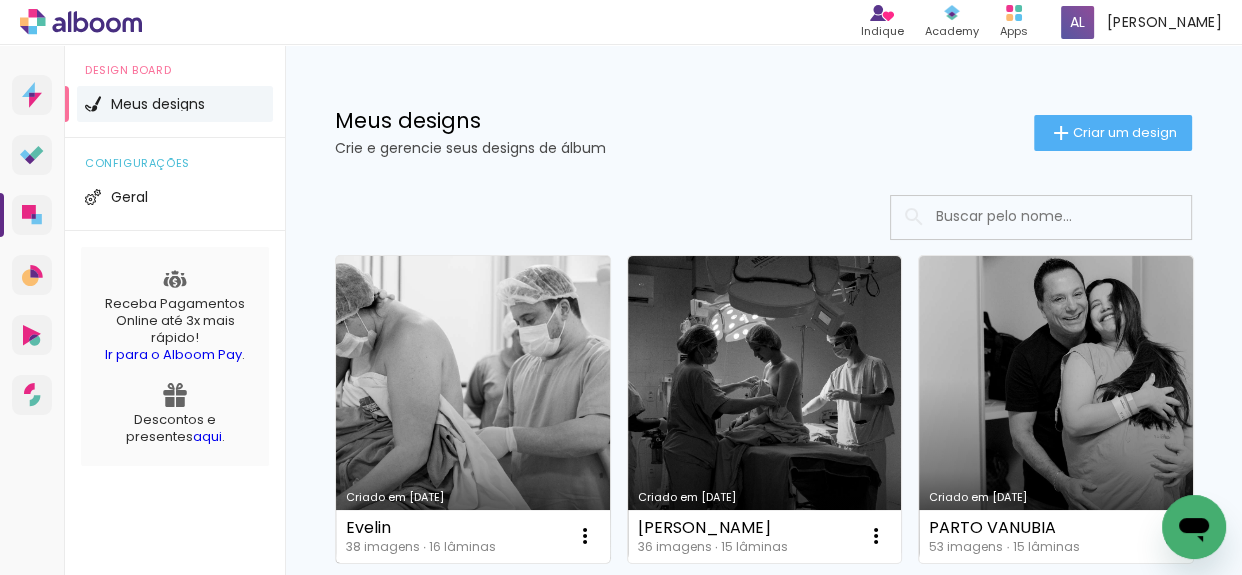 click on "Criado em [DATE]" at bounding box center [473, 409] 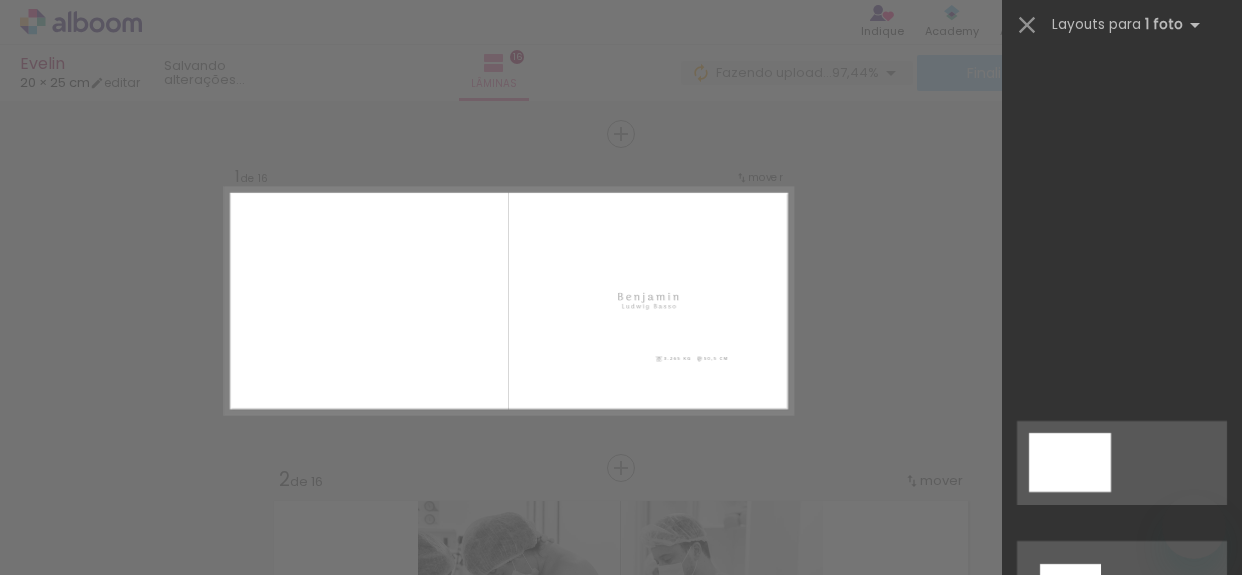 click at bounding box center [1122, -9897] 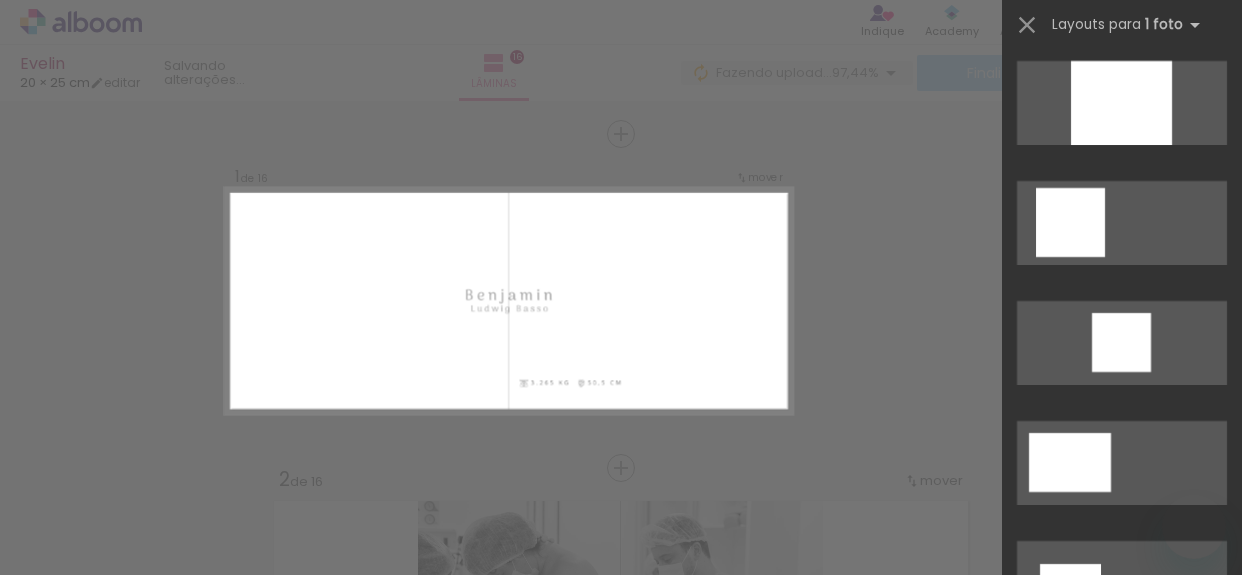 scroll, scrollTop: 0, scrollLeft: 0, axis: both 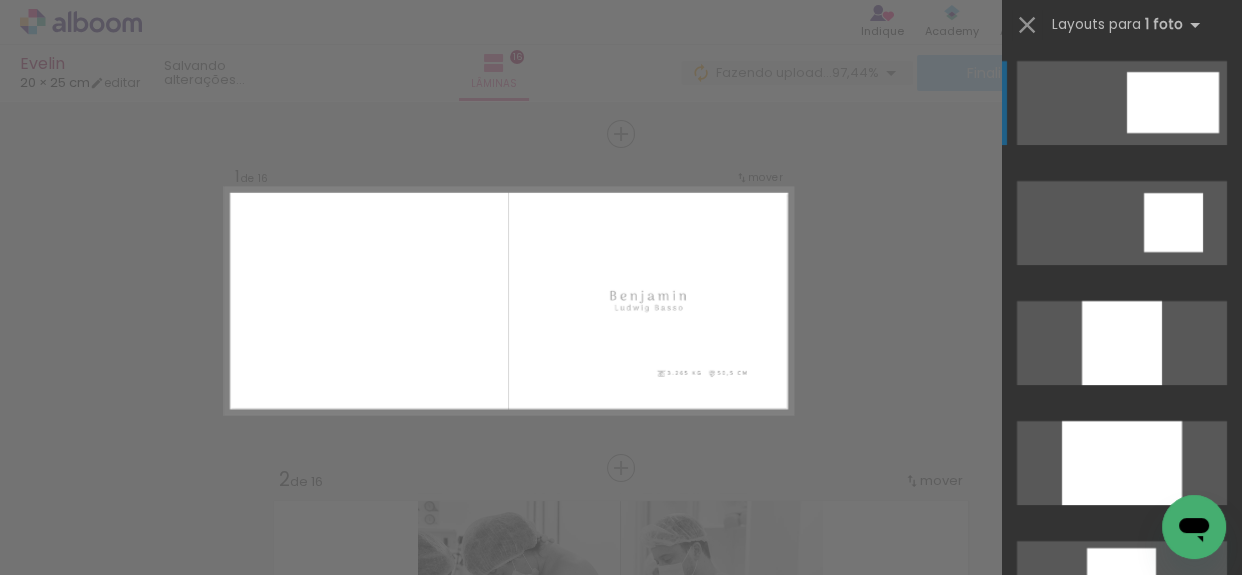 click at bounding box center [1070, -378] 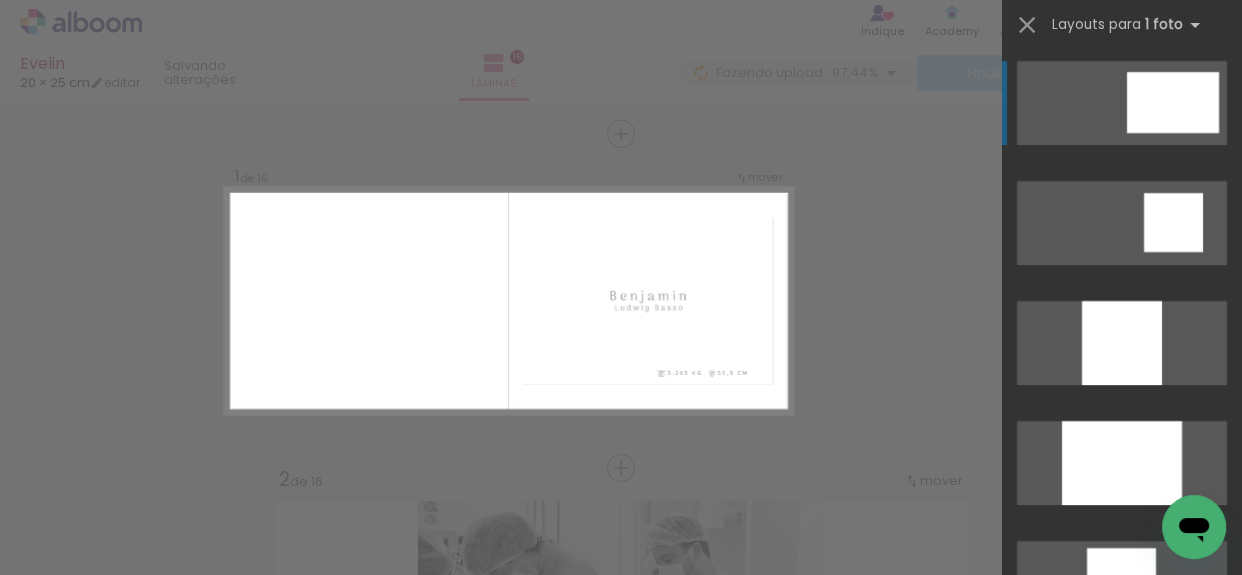 scroll, scrollTop: 25, scrollLeft: 0, axis: vertical 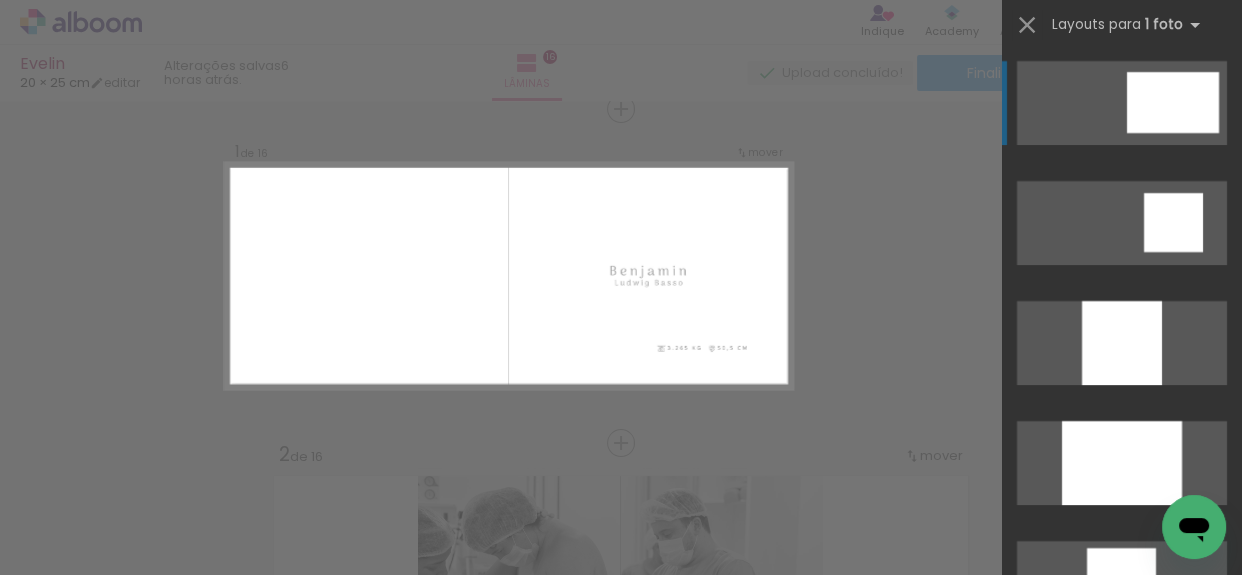 click on "Confirmar Cancelar" at bounding box center [621, 2939] 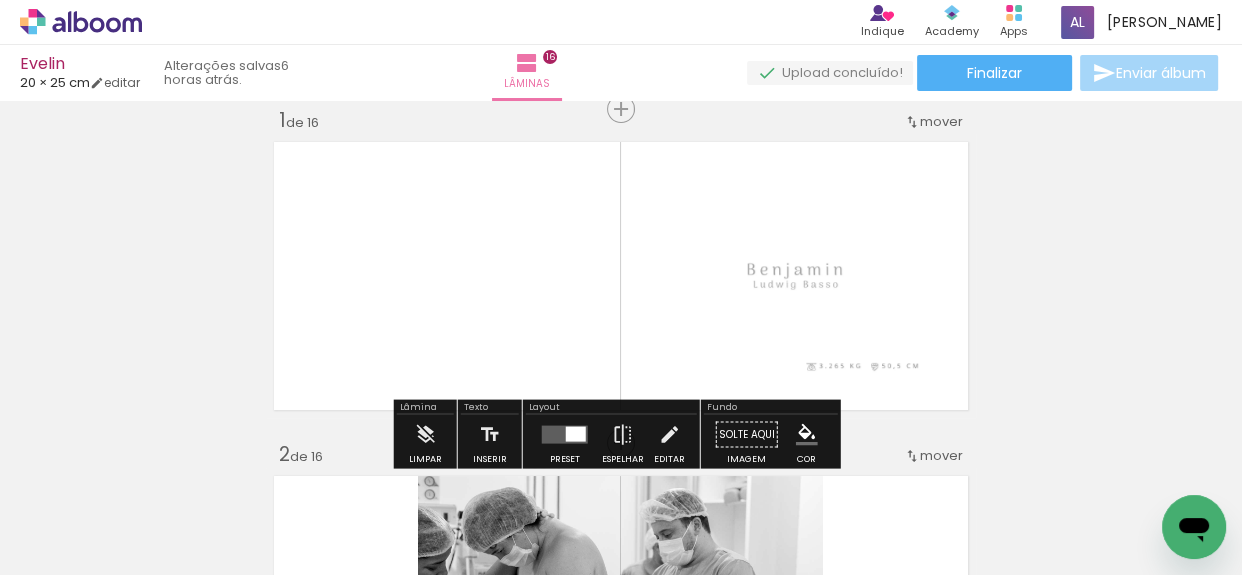 click on "Inserir lâmina 1  de 16  Inserir lâmina 2  de 16  Inserir lâmina 3  de 16  Inserir lâmina 4  de 16  Inserir lâmina 5  de 16  Inserir lâmina 6  de 16  Inserir lâmina 7  de 16  Inserir lâmina 8  de 16  Inserir lâmina 9  de 16  Inserir lâmina 10  de 16  Inserir lâmina 11  de 16  Inserir lâmina 12  de 16  Inserir lâmina 13  de 16  Inserir lâmina 14  de 16  Inserir lâmina 15  de 16  Inserir lâmina 16  de 16" at bounding box center (621, 2922) 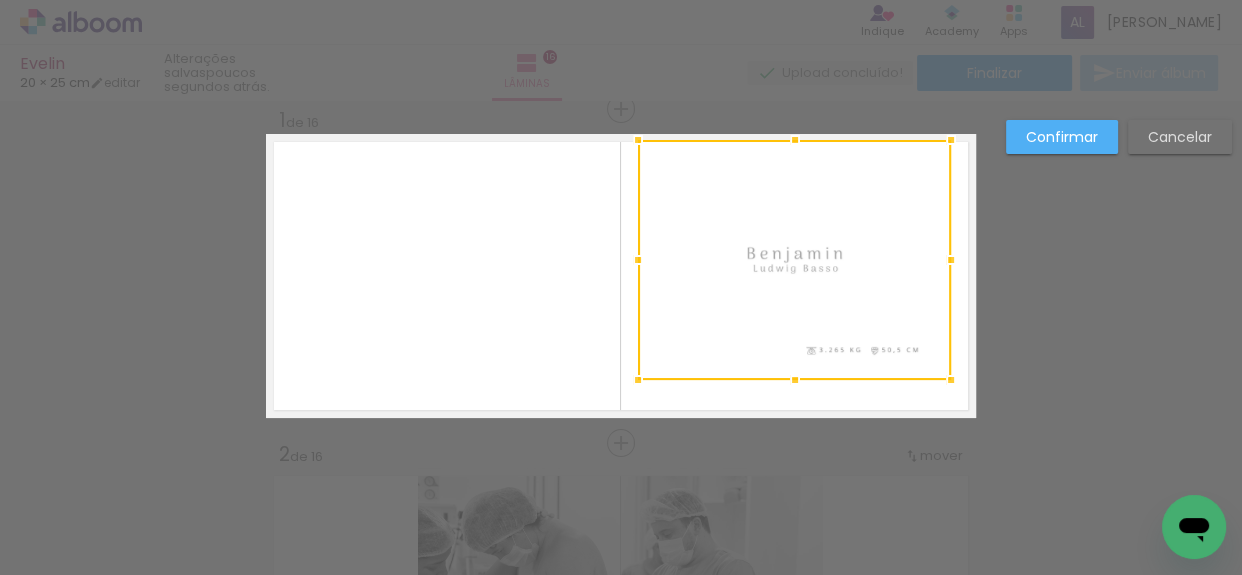 drag, startPoint x: 788, startPoint y: 165, endPoint x: 790, endPoint y: 138, distance: 27.073973 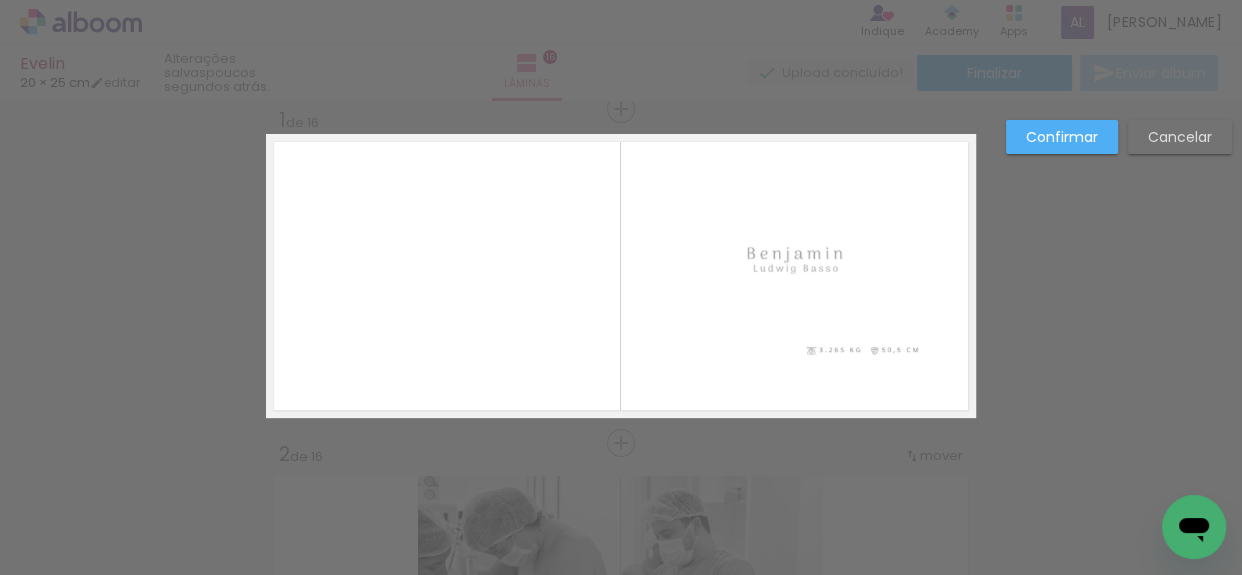 click 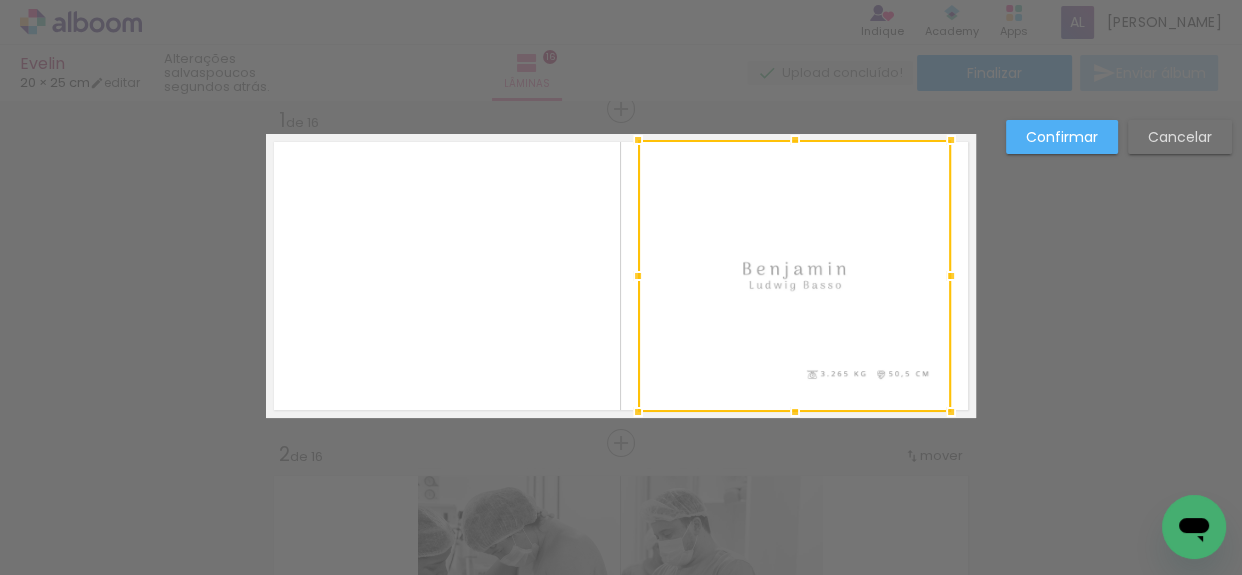 drag, startPoint x: 784, startPoint y: 380, endPoint x: 778, endPoint y: 407, distance: 27.658634 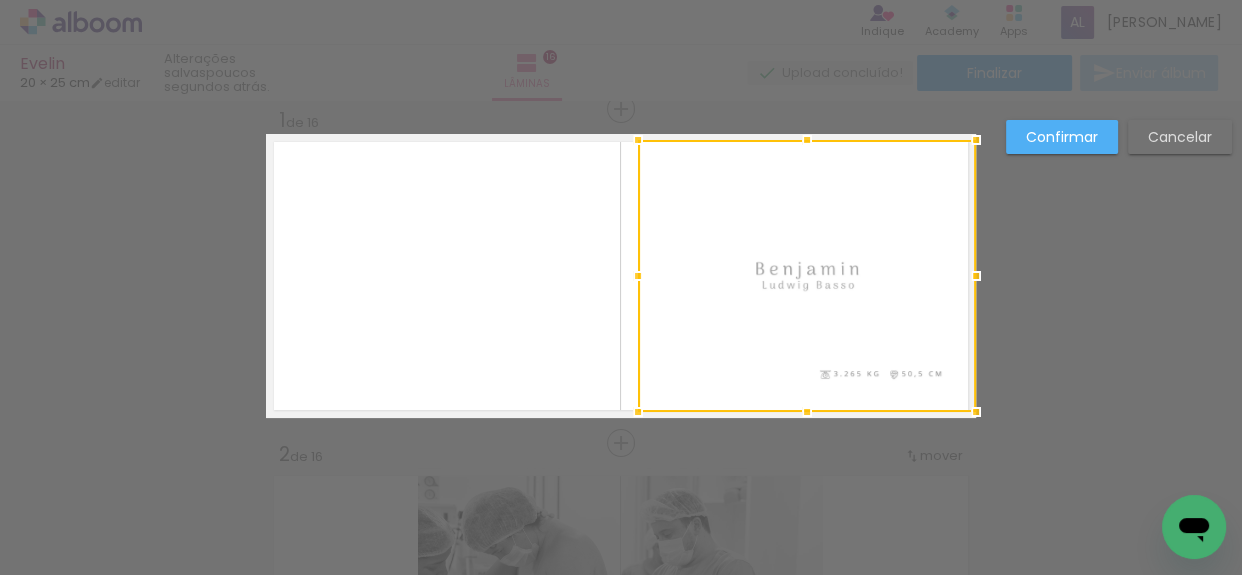 drag, startPoint x: 943, startPoint y: 270, endPoint x: 961, endPoint y: 272, distance: 18.110771 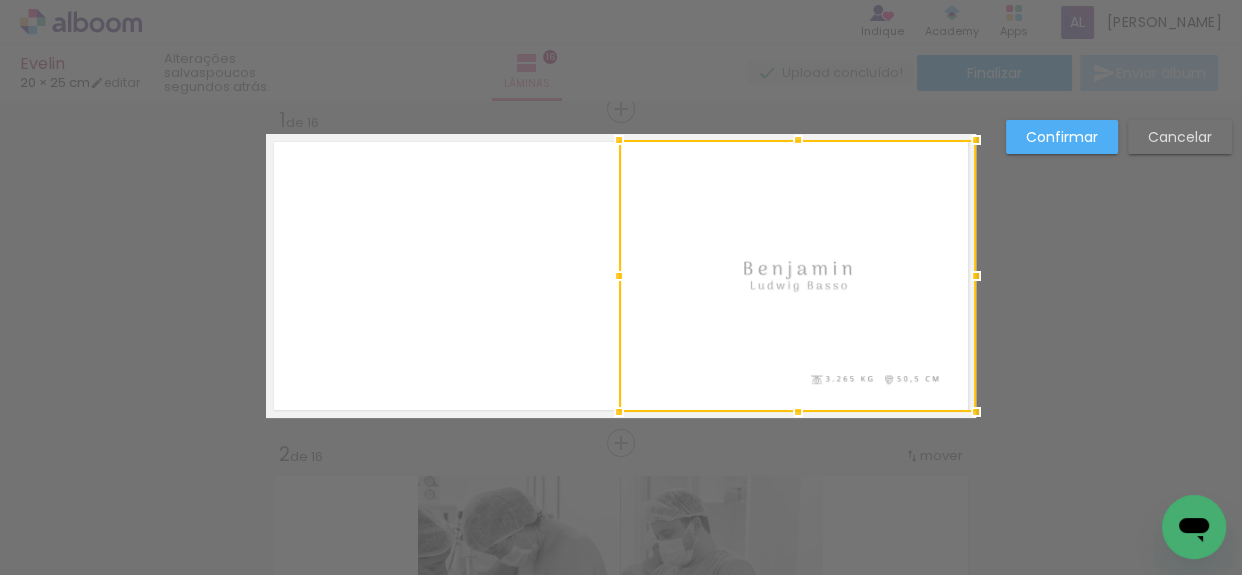 drag, startPoint x: 630, startPoint y: 274, endPoint x: 619, endPoint y: 276, distance: 11.18034 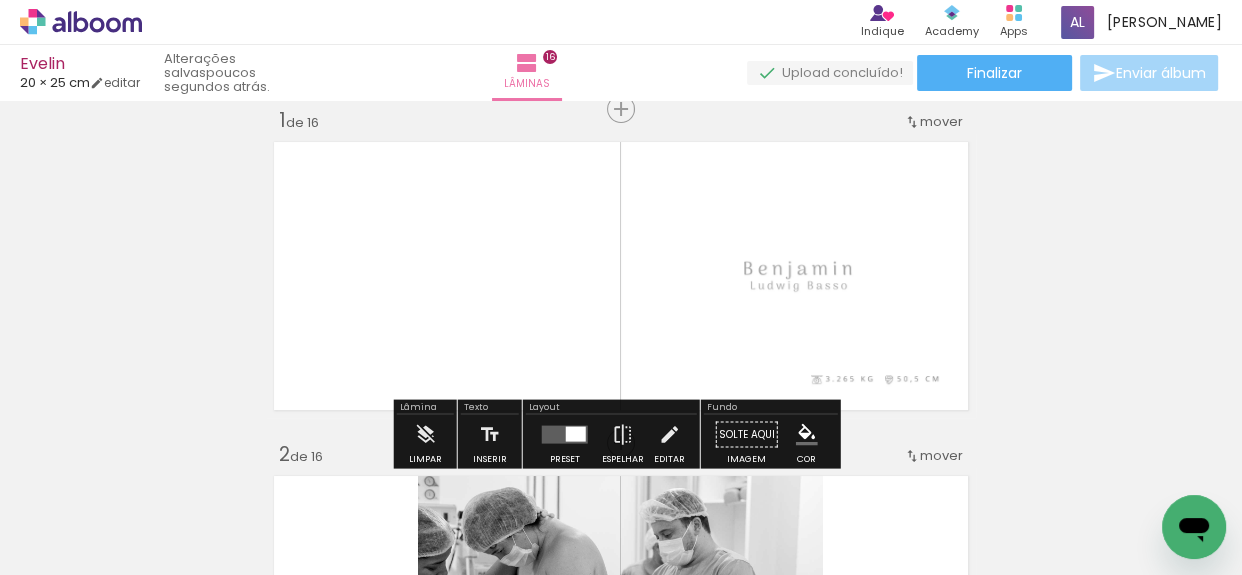 click on "Inserir lâmina 1  de 16  Inserir lâmina 2  de 16  Inserir lâmina 3  de 16  Inserir lâmina 4  de 16  Inserir lâmina 5  de 16  Inserir lâmina 6  de 16  Inserir lâmina 7  de 16  Inserir lâmina 8  de 16  Inserir lâmina 9  de 16  Inserir lâmina 10  de 16  Inserir lâmina 11  de 16  Inserir lâmina 12  de 16  Inserir lâmina 13  de 16  Inserir lâmina 14  de 16  Inserir lâmina 15  de 16  Inserir lâmina 16  de 16" at bounding box center [621, 2922] 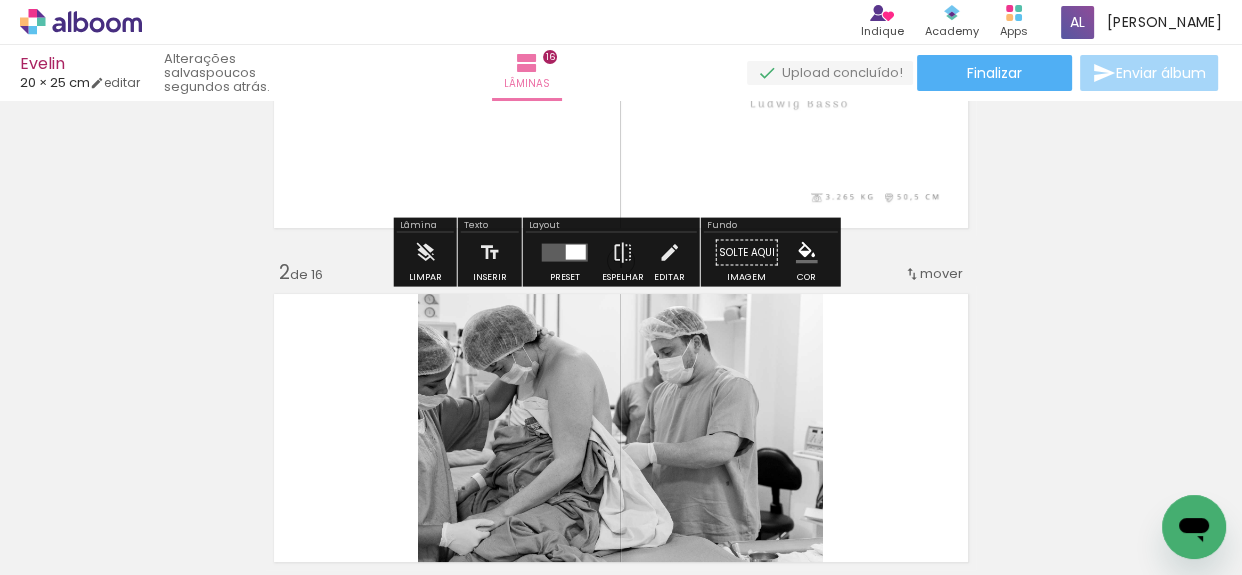 scroll, scrollTop: 298, scrollLeft: 0, axis: vertical 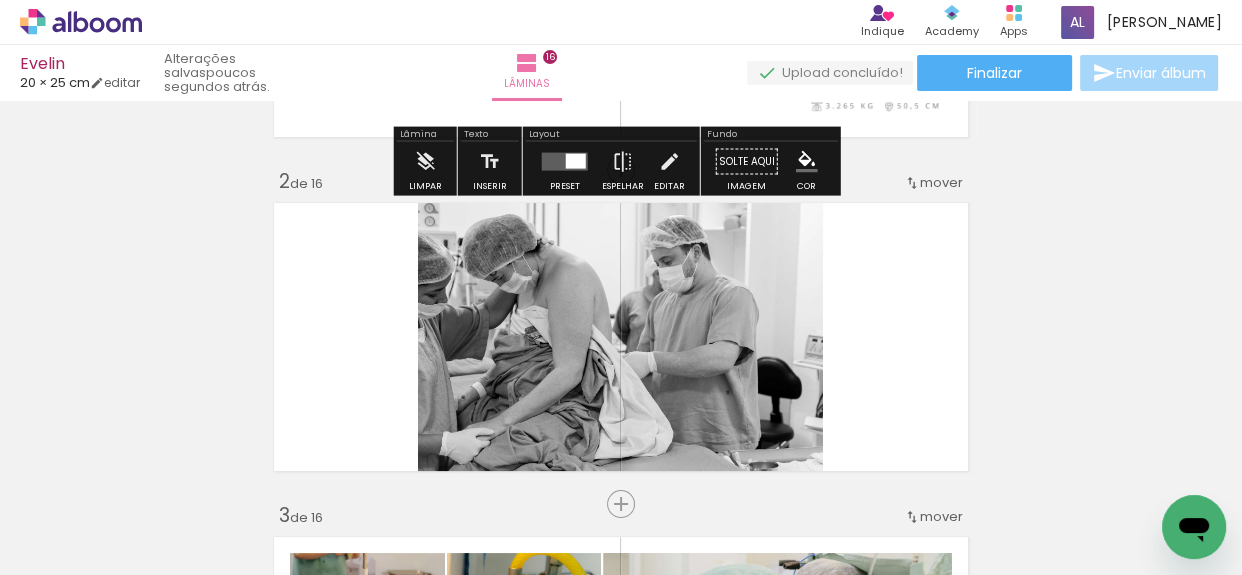 click on "Inserir lâmina 1  de 16  Inserir lâmina 2  de 16  Inserir lâmina 3  de 16  Inserir lâmina 4  de 16  Inserir lâmina 5  de 16  Inserir lâmina 6  de 16  Inserir lâmina 7  de 16  Inserir lâmina 8  de 16  Inserir lâmina 9  de 16  Inserir lâmina 10  de 16  Inserir lâmina 11  de 16  Inserir lâmina 12  de 16  Inserir lâmina 13  de 16  Inserir lâmina 14  de 16  Inserir lâmina 15  de 16  Inserir lâmina 16  de 16" at bounding box center (621, 2649) 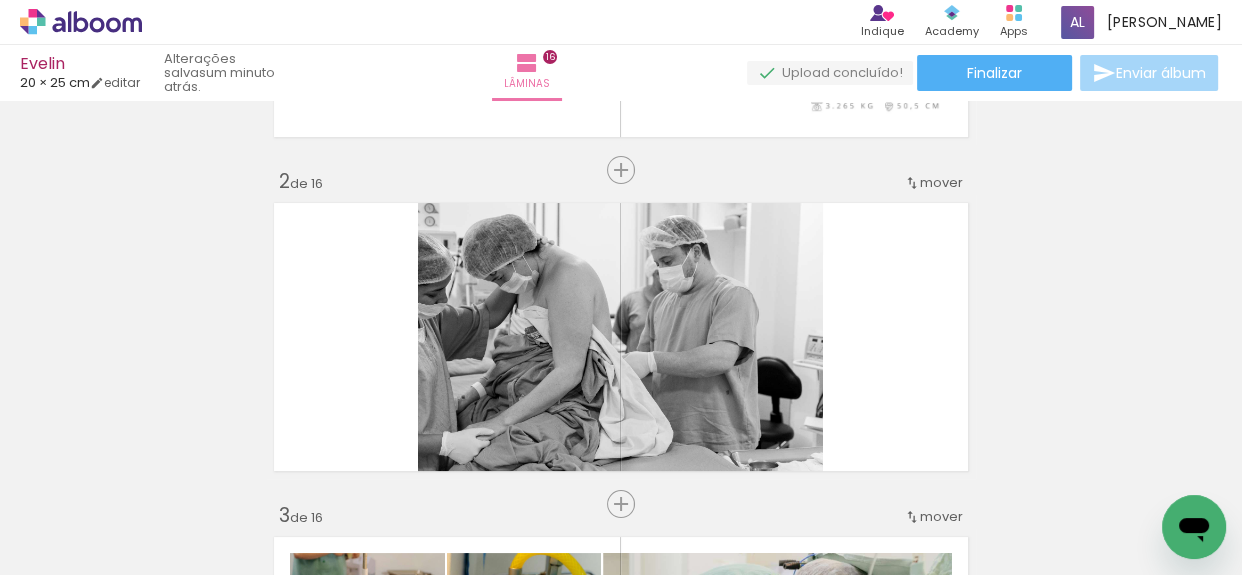 click on "Inserir lâmina 1  de 16  Inserir lâmina 2  de 16  Inserir lâmina 3  de 16  Inserir lâmina 4  de 16  Inserir lâmina 5  de 16  Inserir lâmina 6  de 16  Inserir lâmina 7  de 16  Inserir lâmina 8  de 16  Inserir lâmina 9  de 16  Inserir lâmina 10  de 16  Inserir lâmina 11  de 16  Inserir lâmina 12  de 16  Inserir lâmina 13  de 16  Inserir lâmina 14  de 16  Inserir lâmina 15  de 16  Inserir lâmina 16  de 16" at bounding box center [621, 2649] 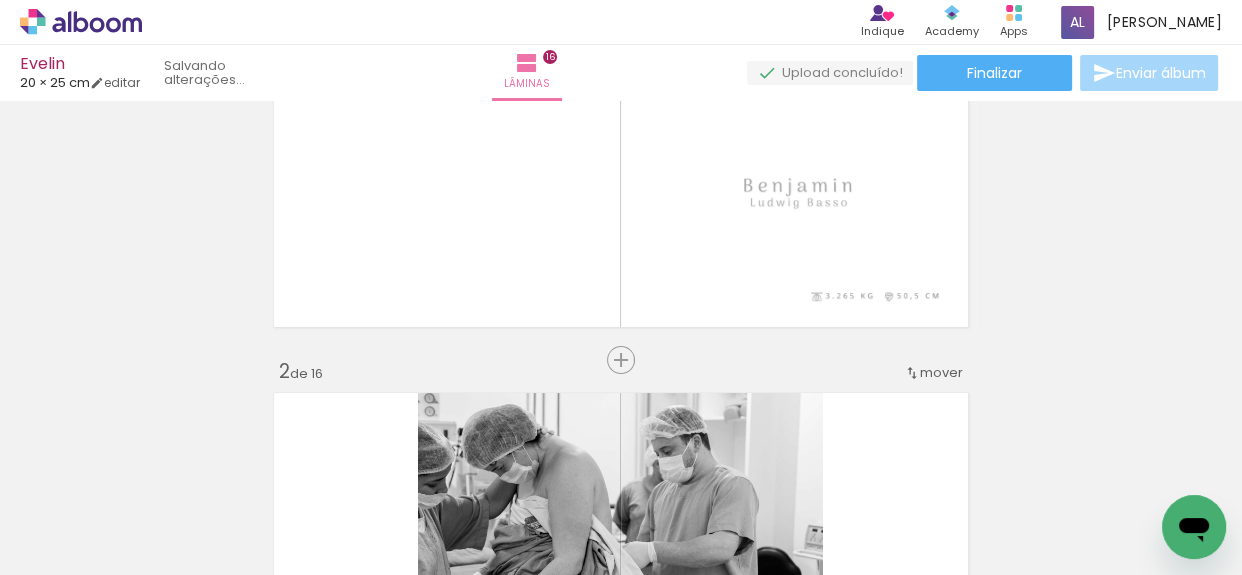 scroll, scrollTop: 0, scrollLeft: 0, axis: both 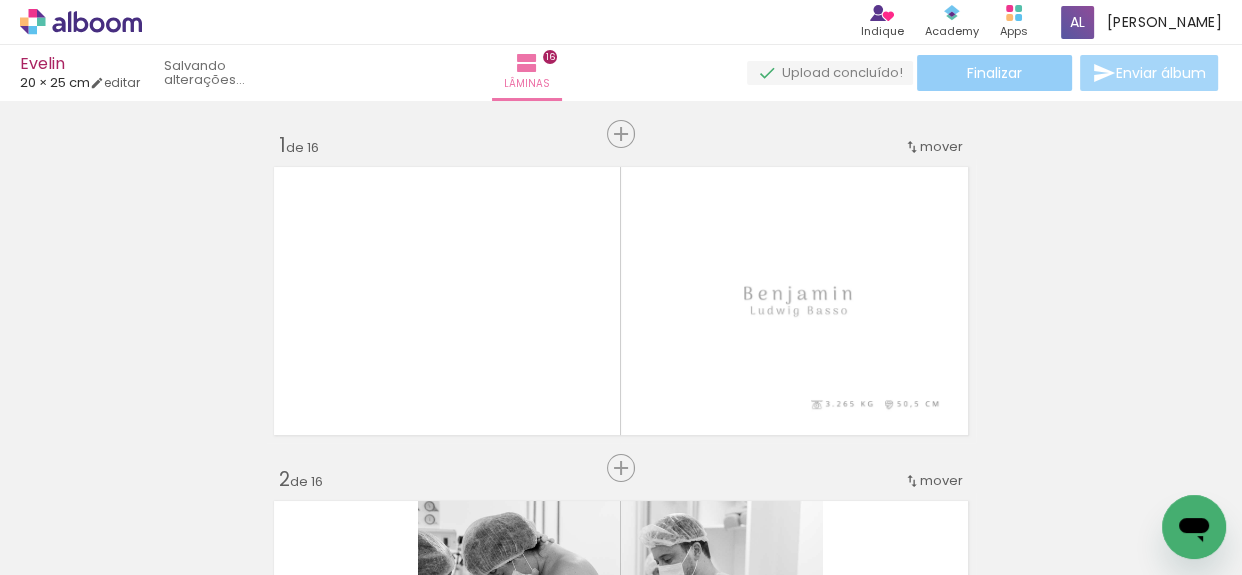 click on "Finalizar" 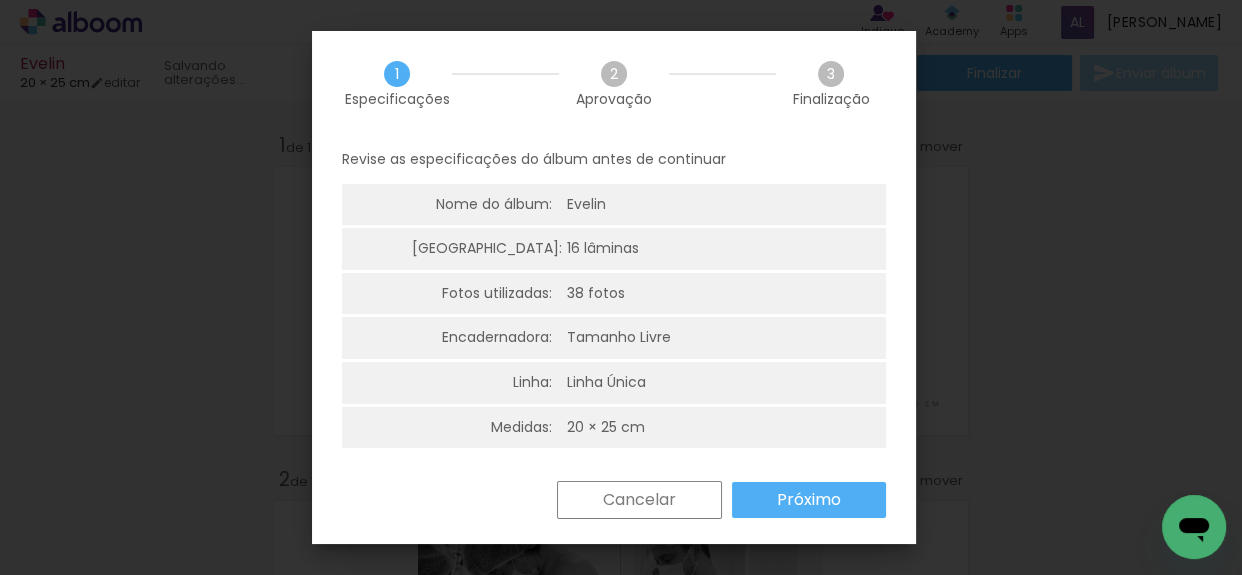 click on "Próximo" at bounding box center [809, 500] 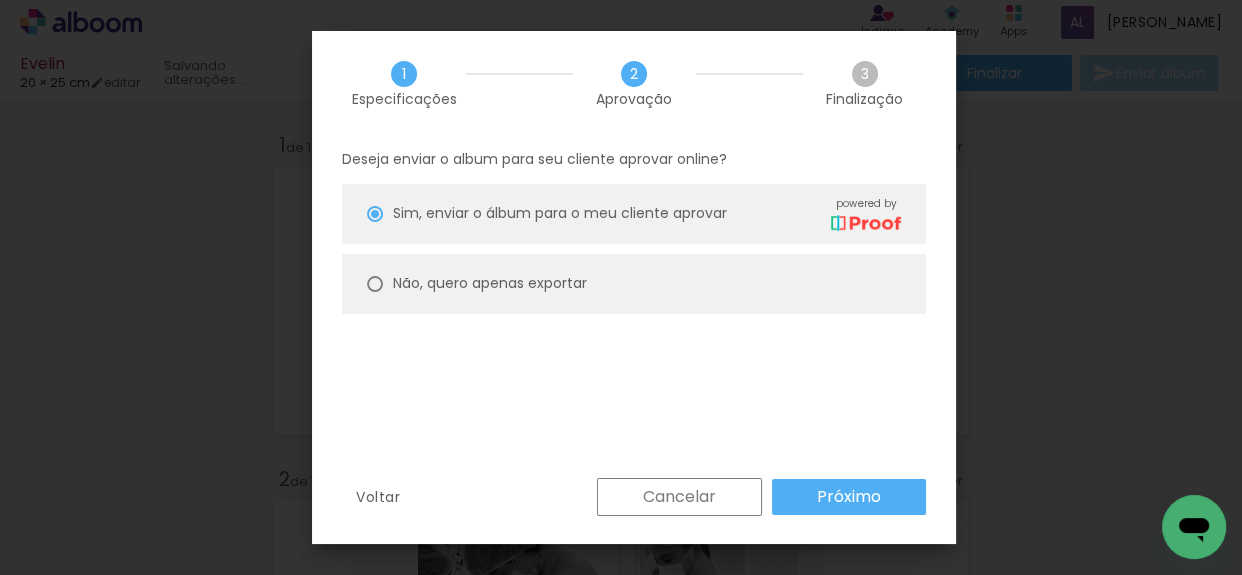 click on "Não, quero apenas exportar" at bounding box center [634, 284] 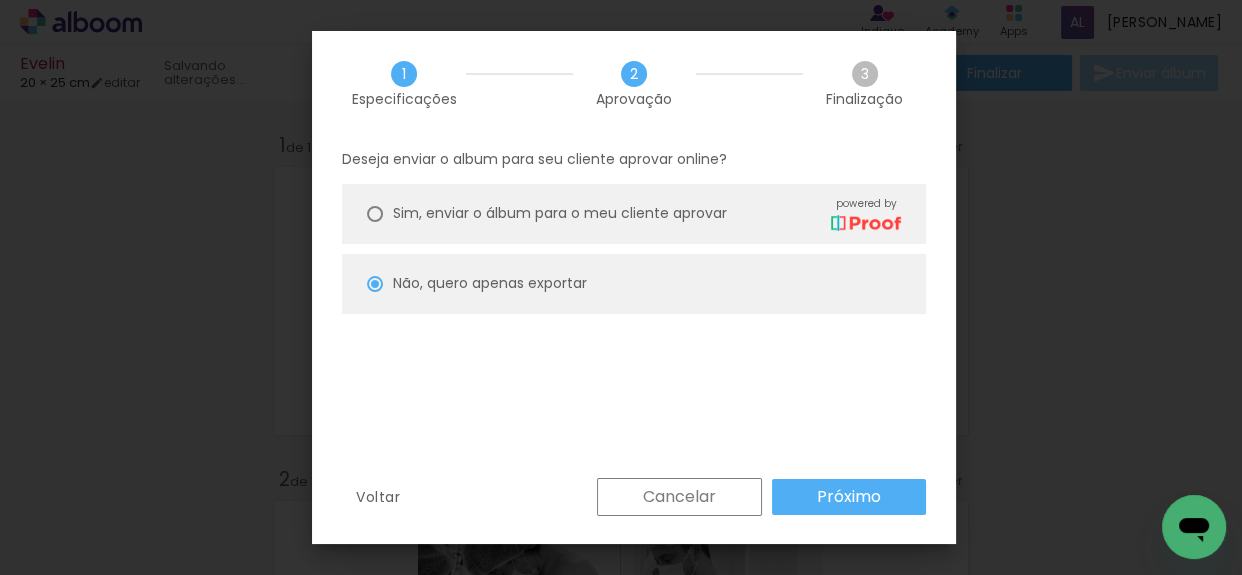 click on "Próximo" at bounding box center [0, 0] 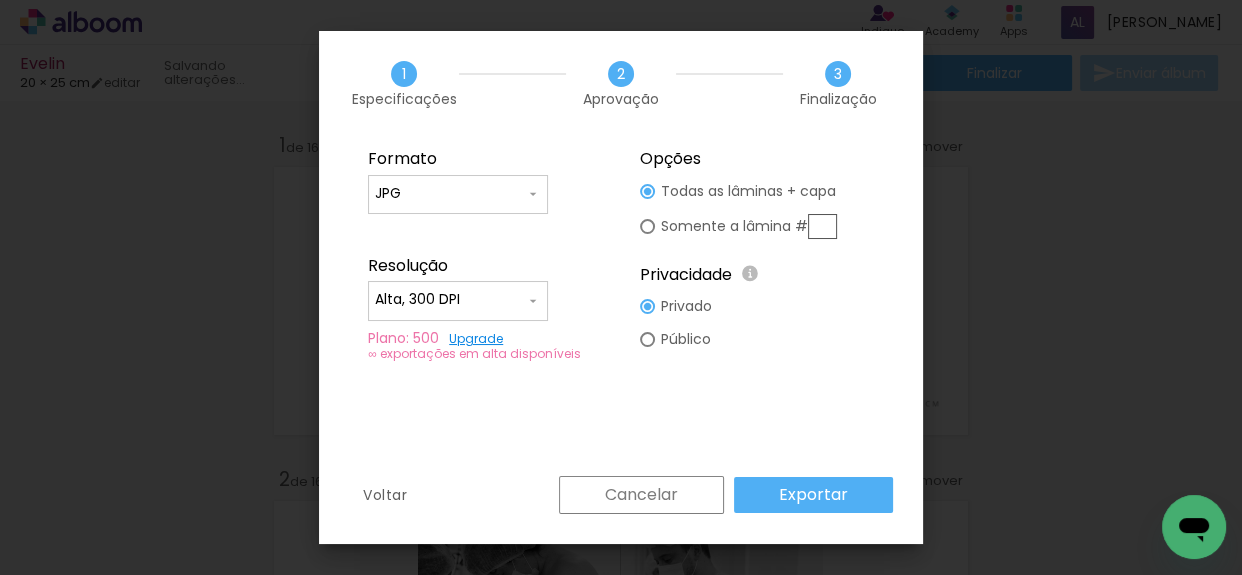 click on "Exportar" at bounding box center (0, 0) 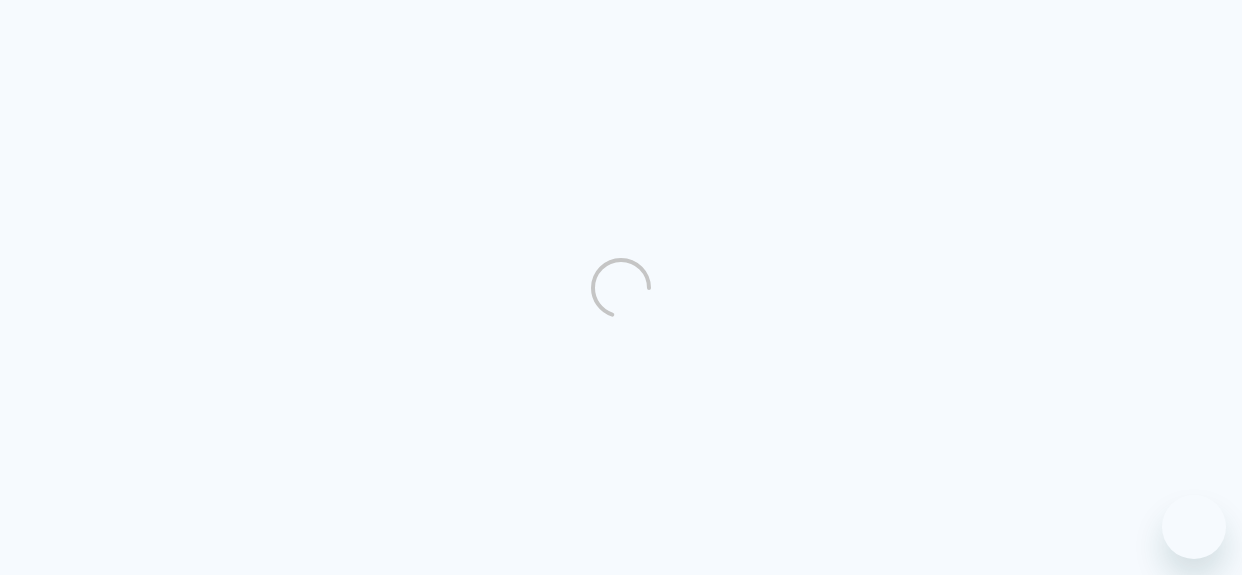 scroll, scrollTop: 0, scrollLeft: 0, axis: both 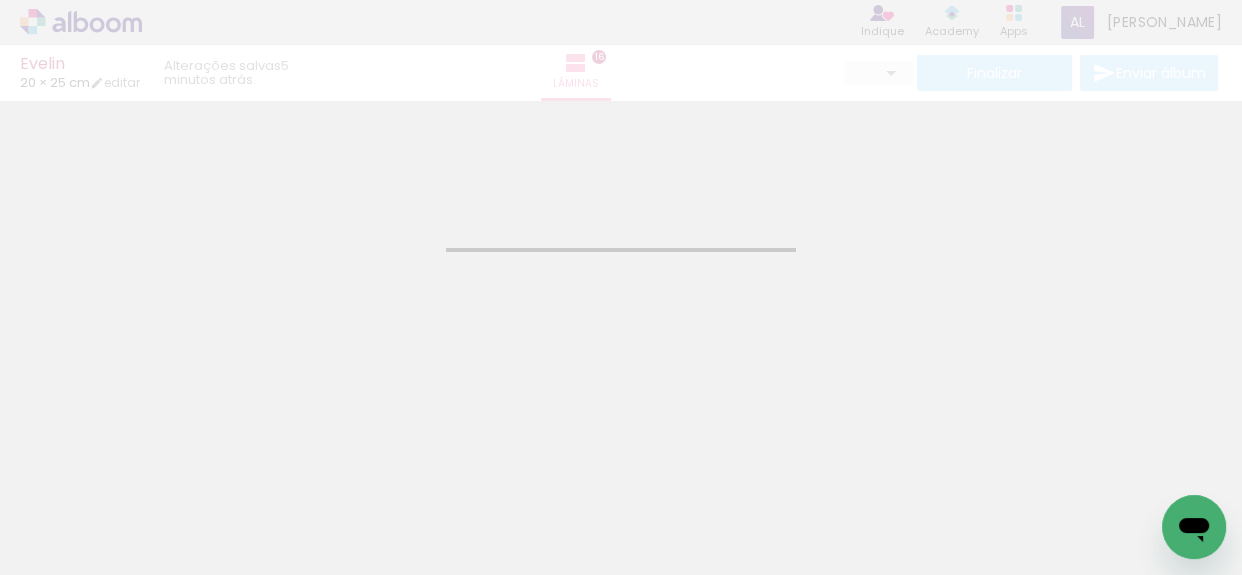 type on "JPG" 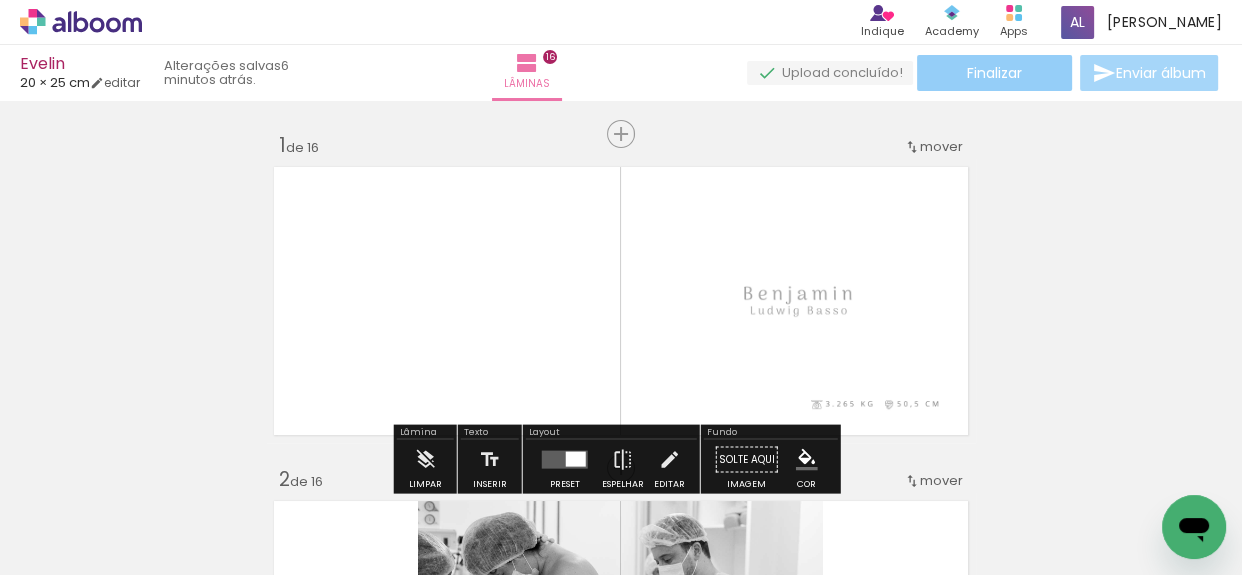 click on "Finalizar" 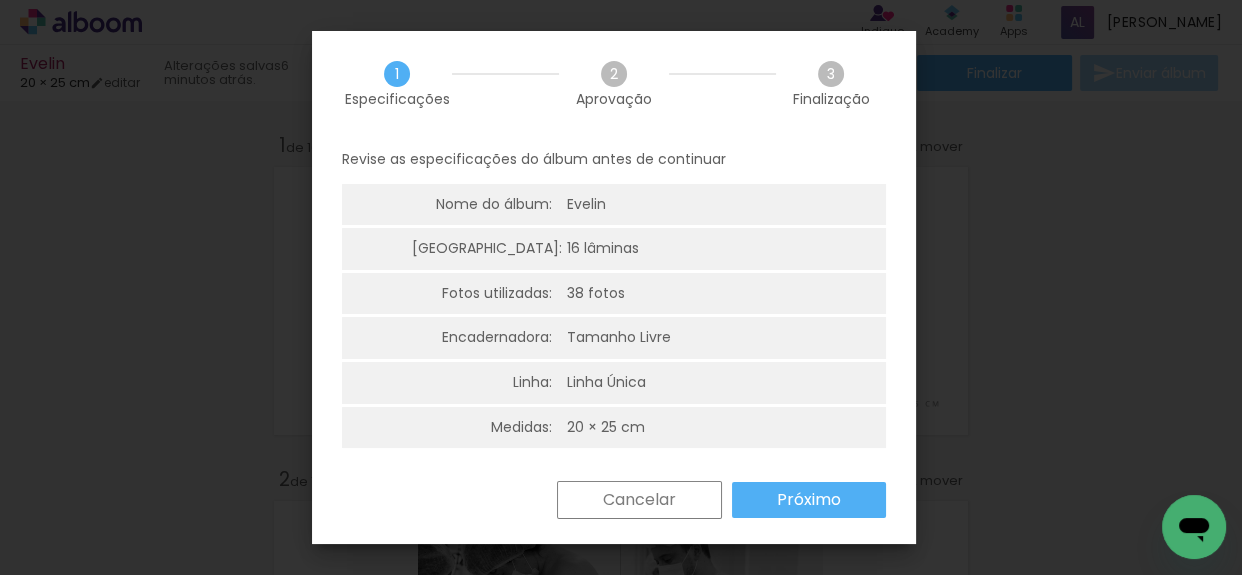click on "Próximo" at bounding box center [0, 0] 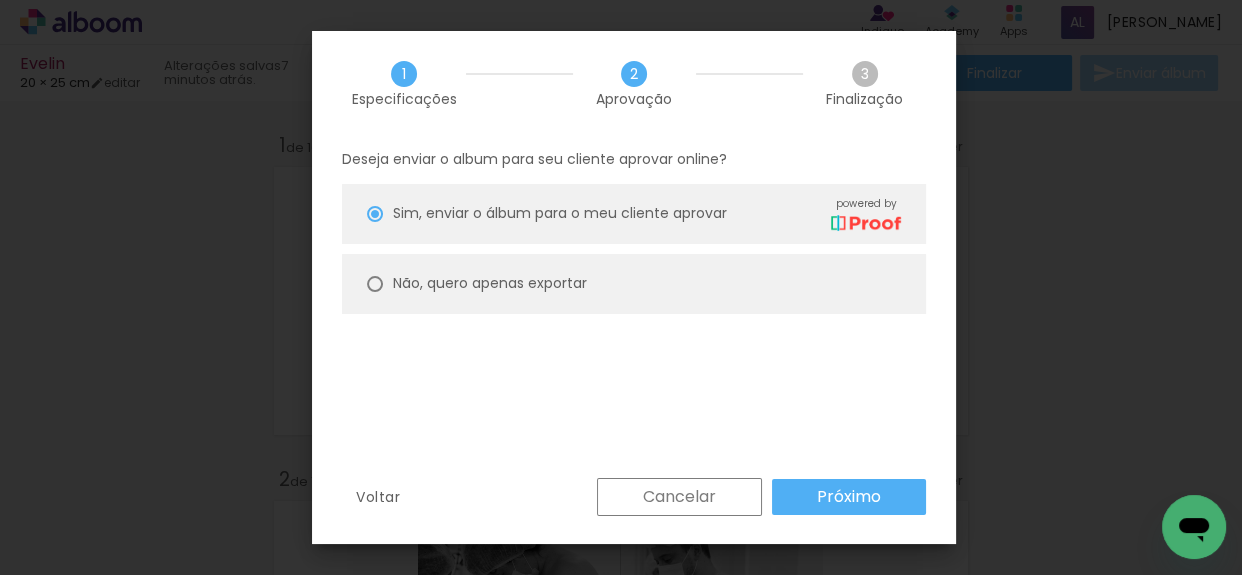 scroll, scrollTop: 90, scrollLeft: 0, axis: vertical 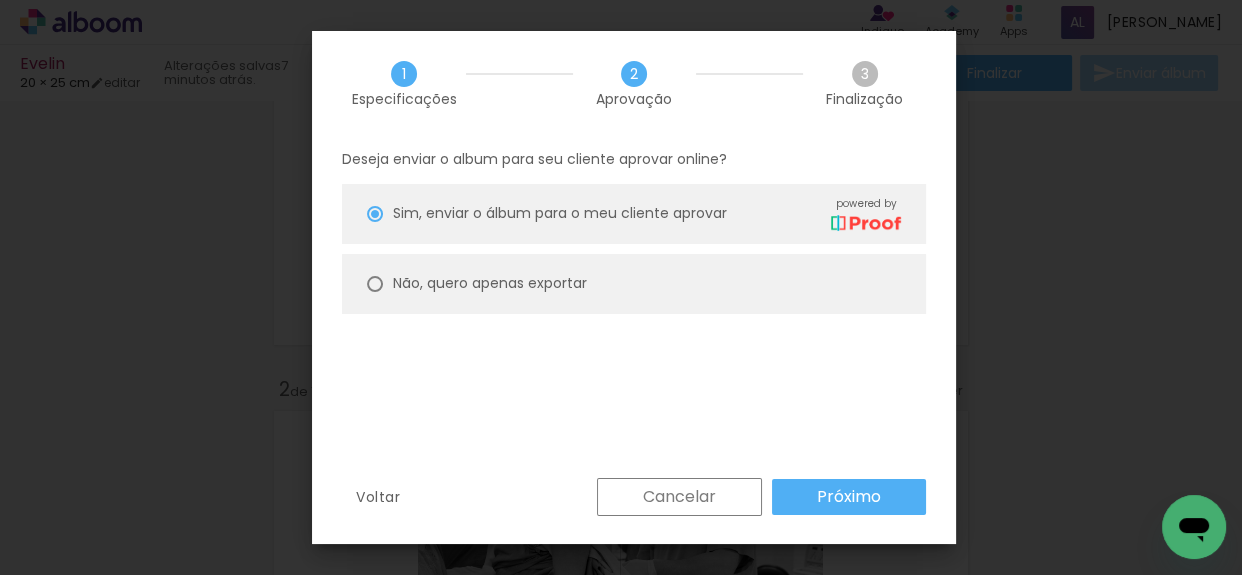 click on "Não, quero apenas exportar" at bounding box center [634, 284] 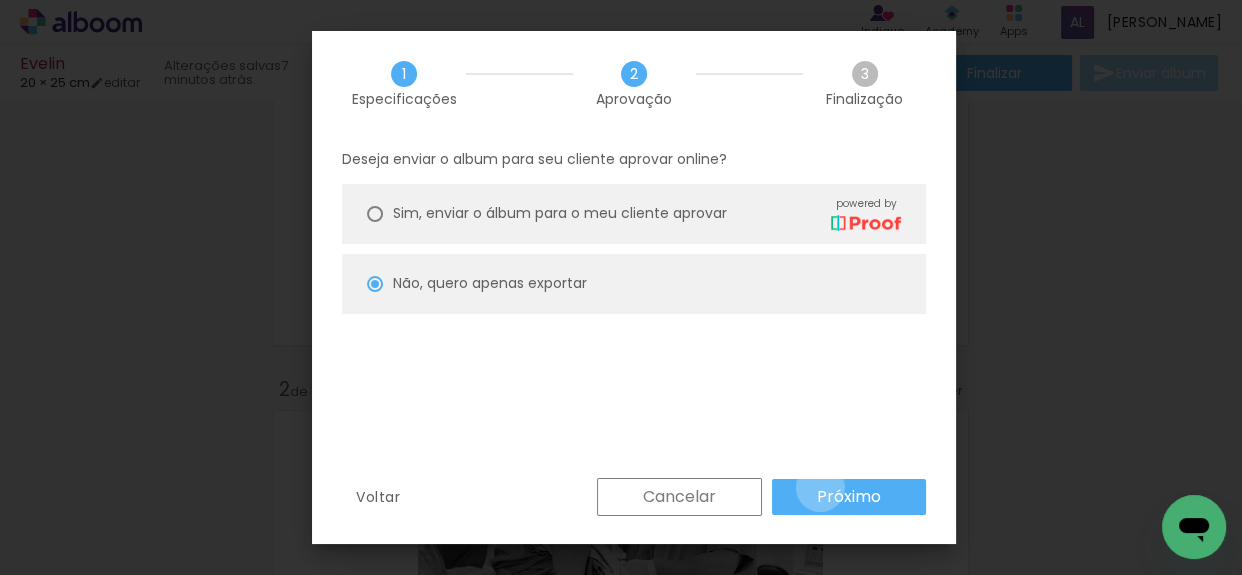 click on "Próximo" at bounding box center [0, 0] 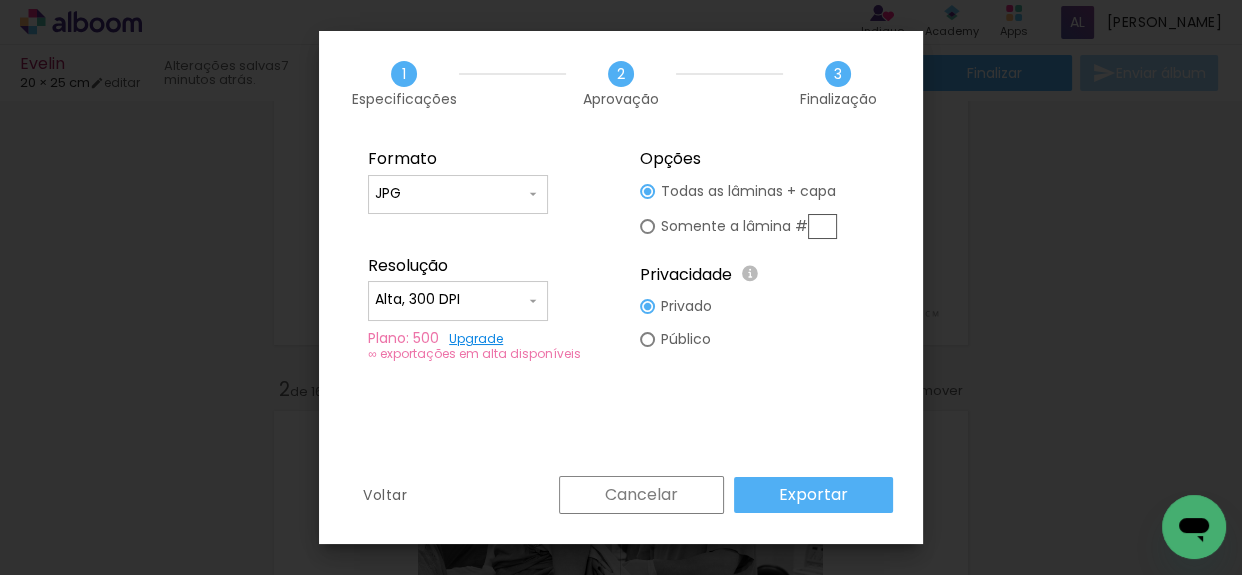 click on "Exportar" at bounding box center [0, 0] 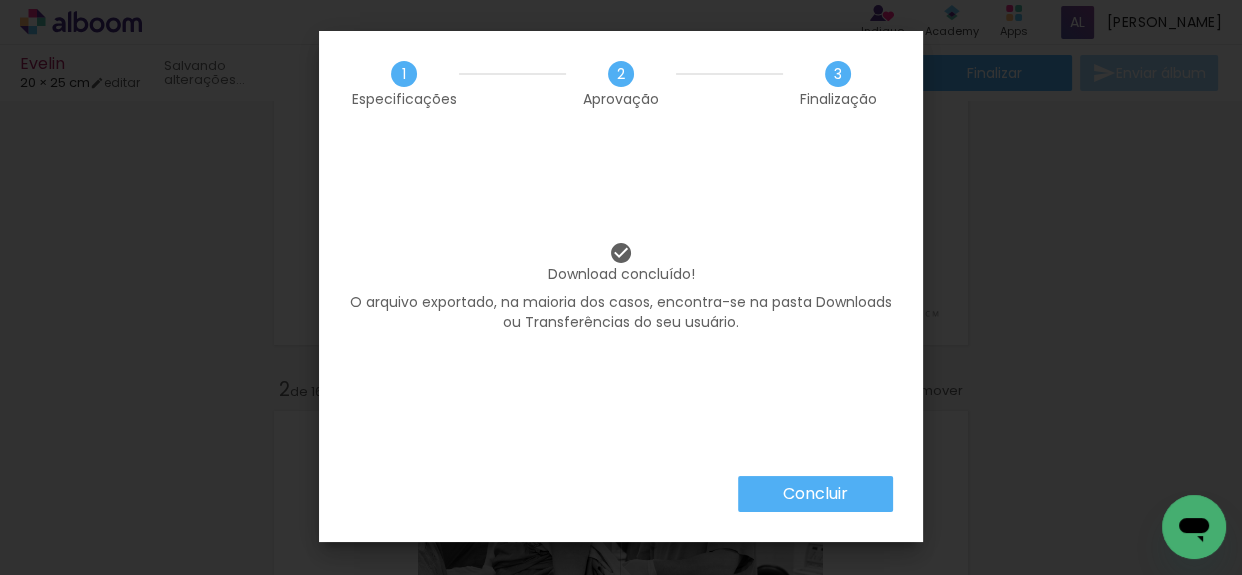 click on "Concluir" at bounding box center [0, 0] 